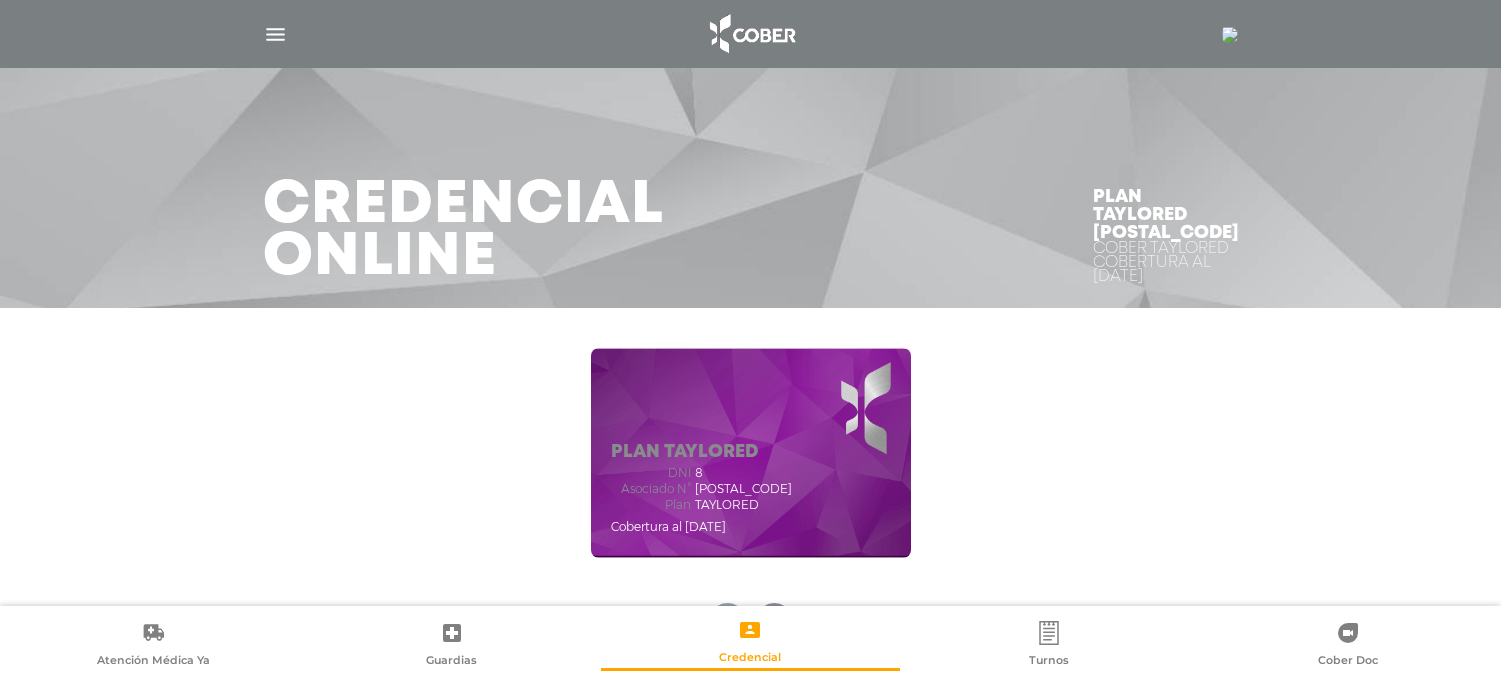 scroll, scrollTop: 0, scrollLeft: 0, axis: both 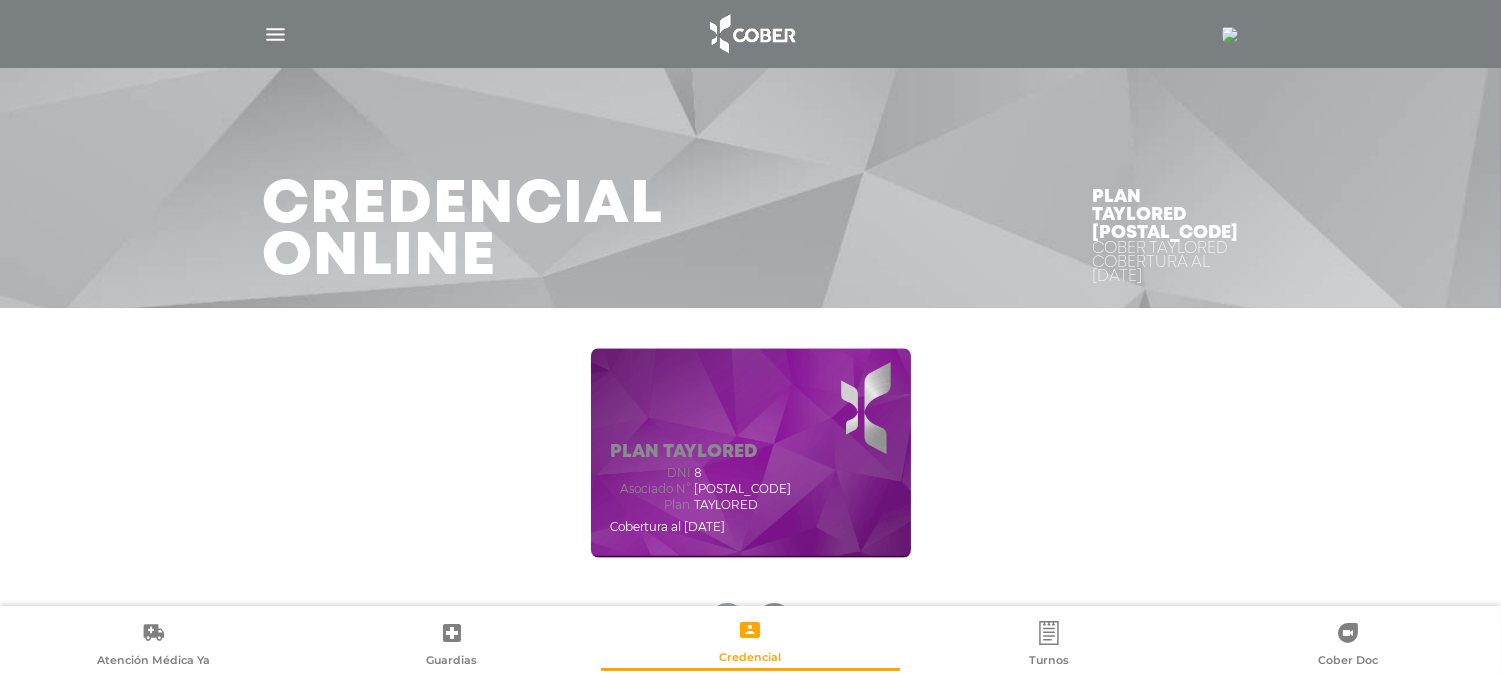 click at bounding box center [751, 34] 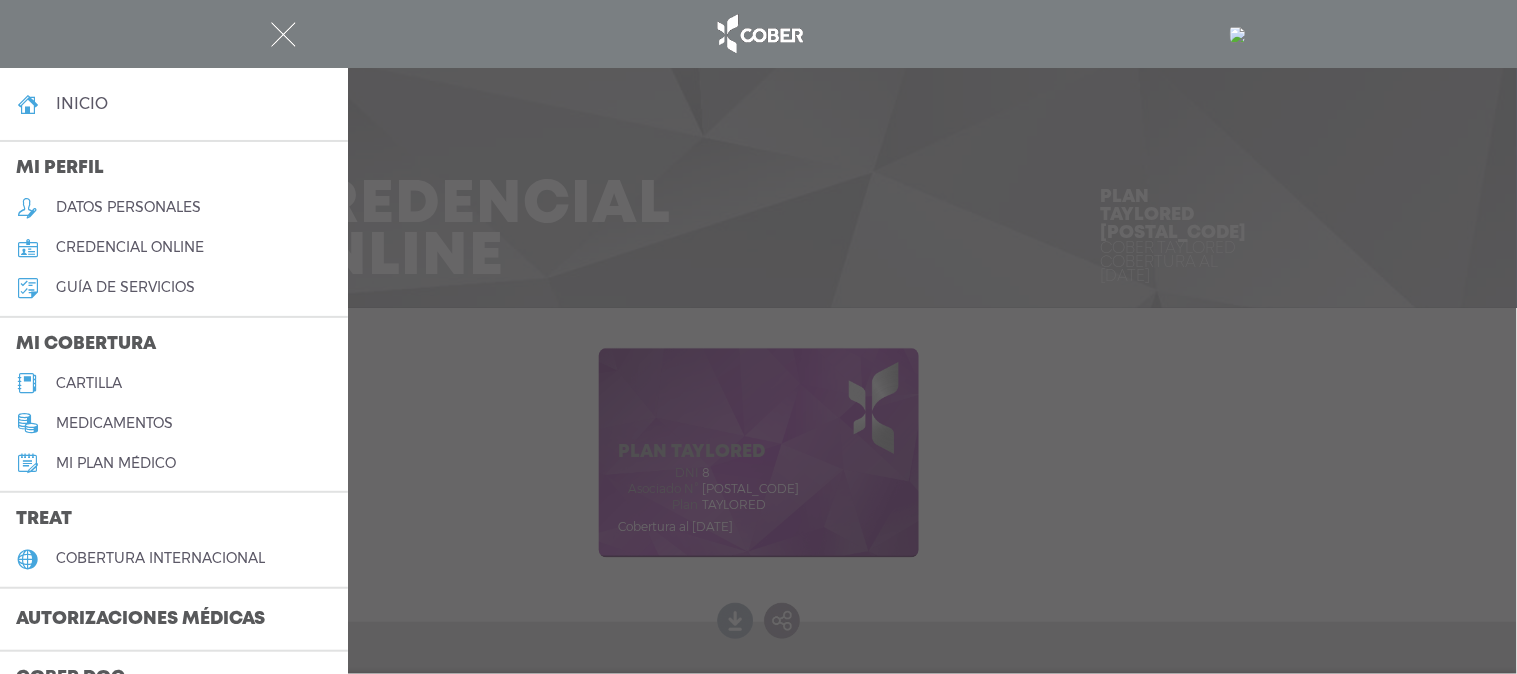 click on "cartilla" at bounding box center (174, 383) 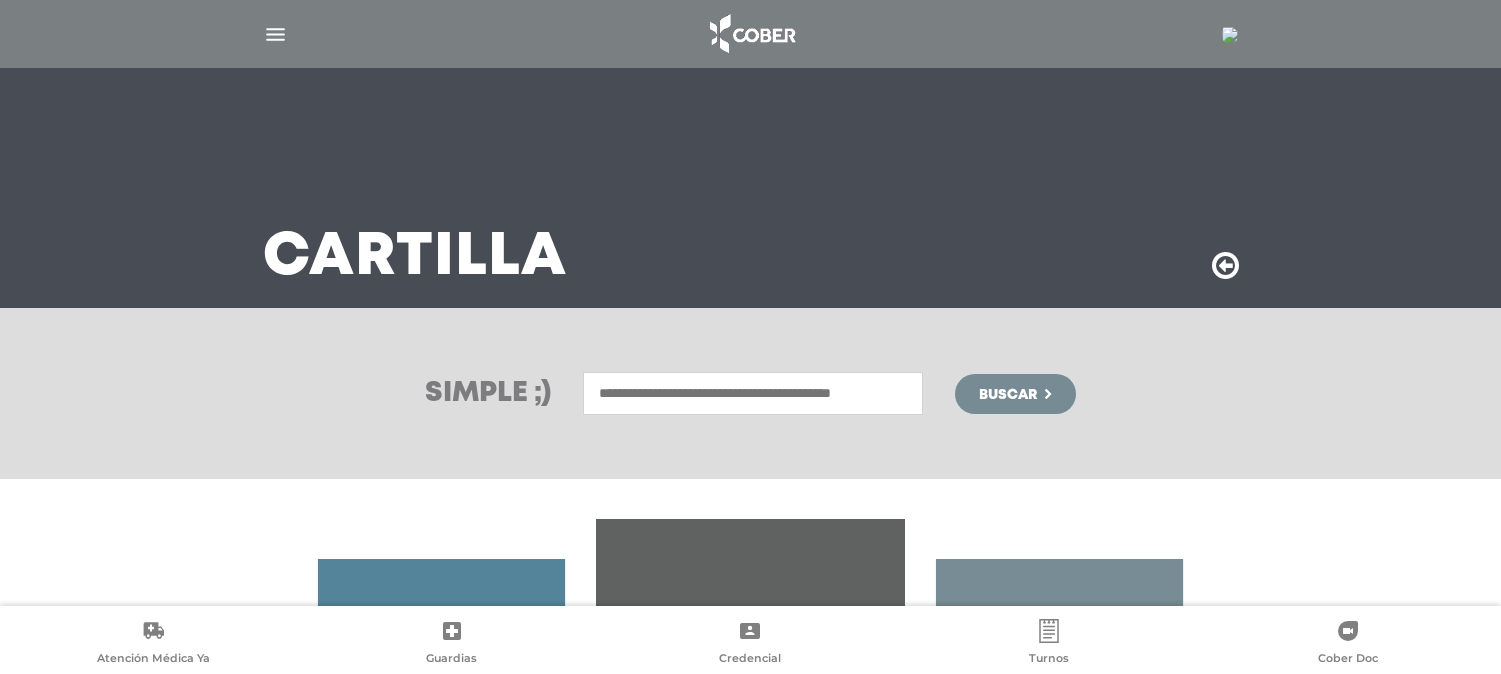 scroll, scrollTop: 0, scrollLeft: 0, axis: both 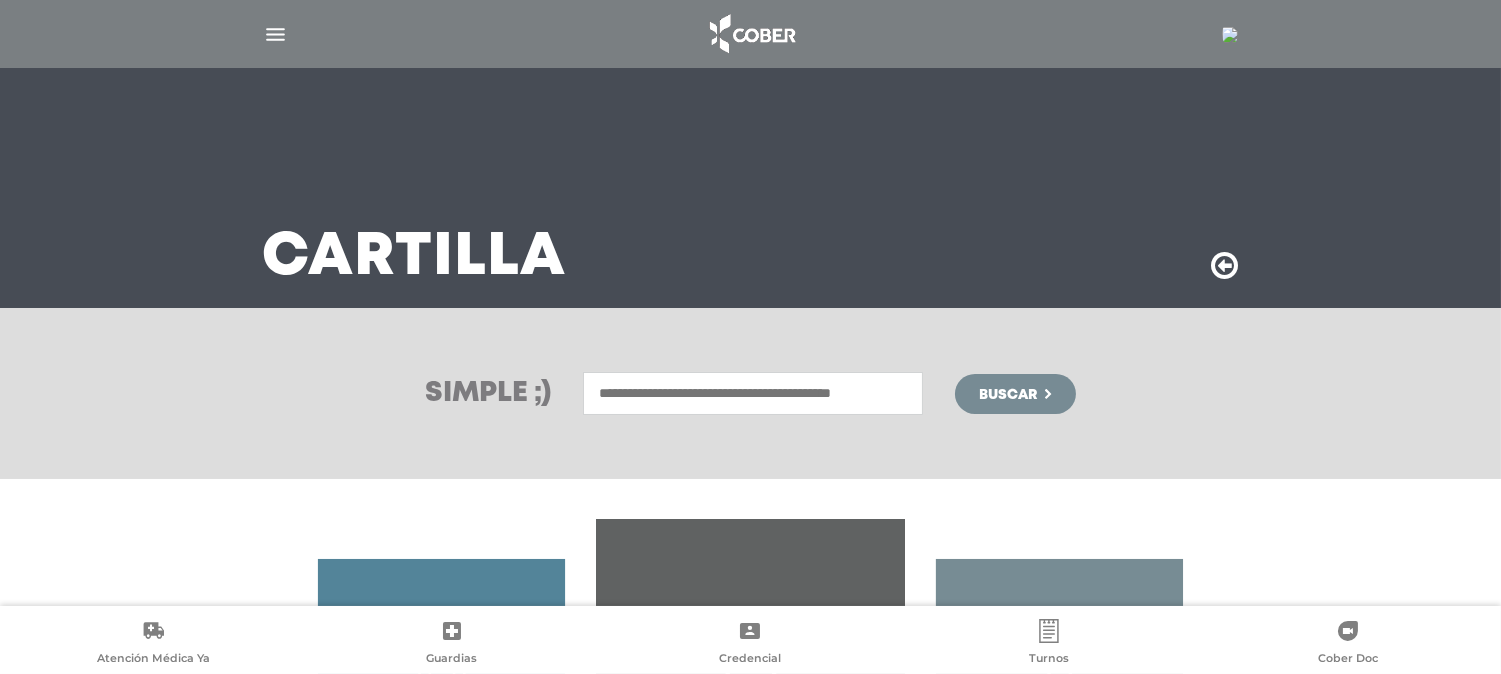 click at bounding box center [753, 393] 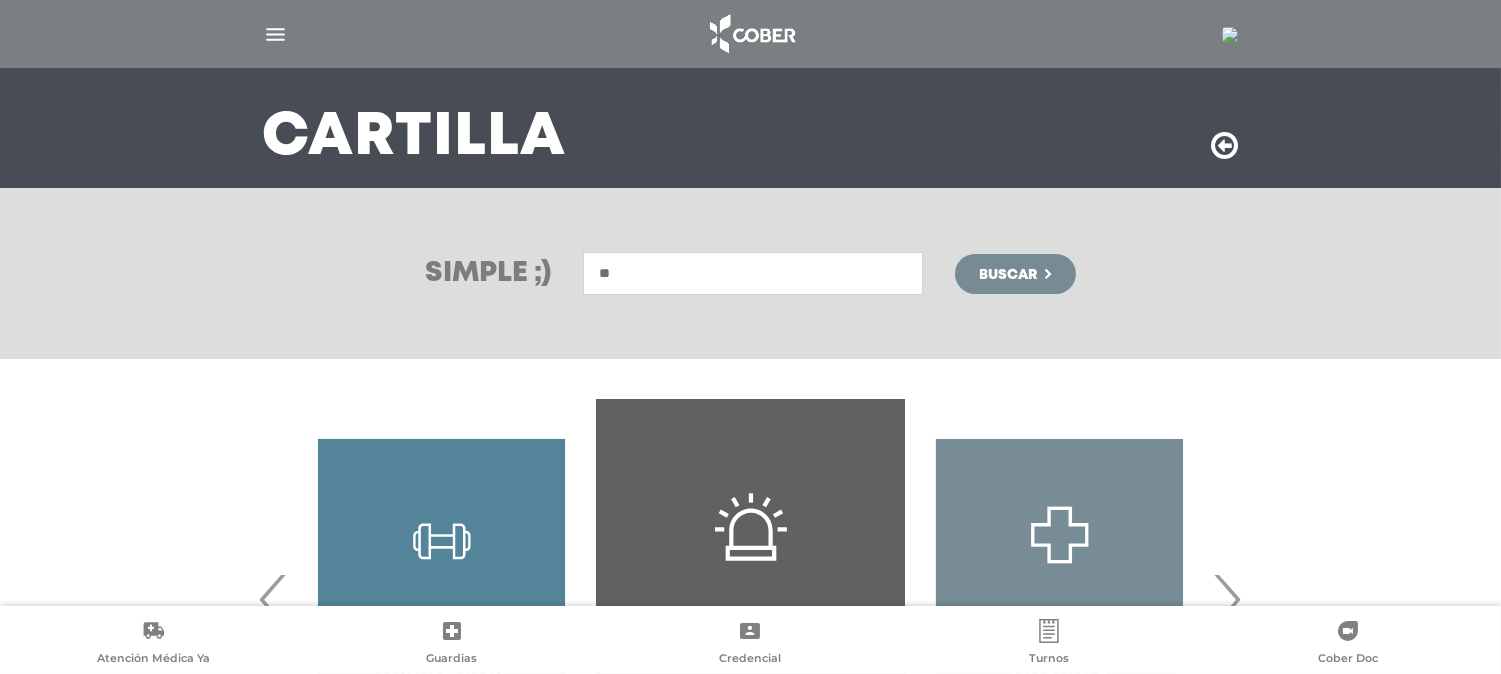 scroll, scrollTop: 152, scrollLeft: 0, axis: vertical 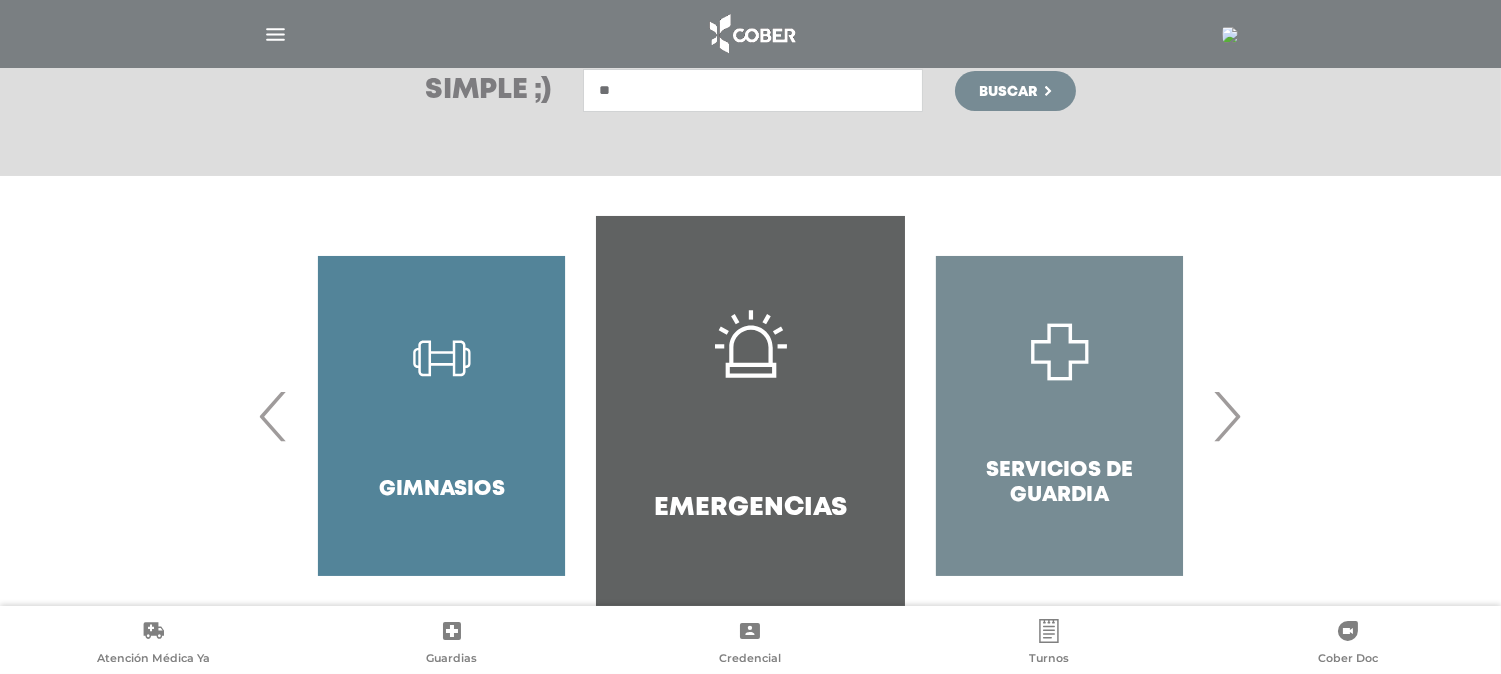 type on "**" 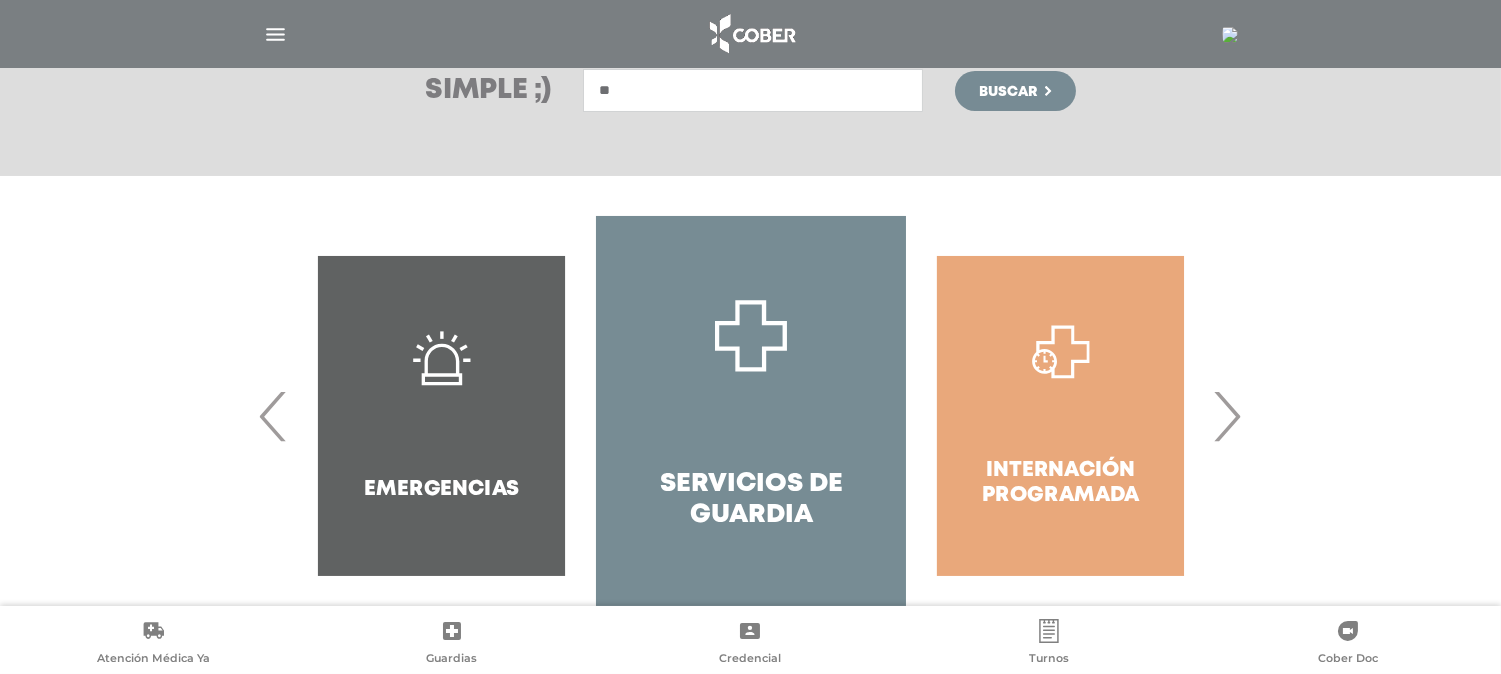 click on "›" at bounding box center [1227, 416] 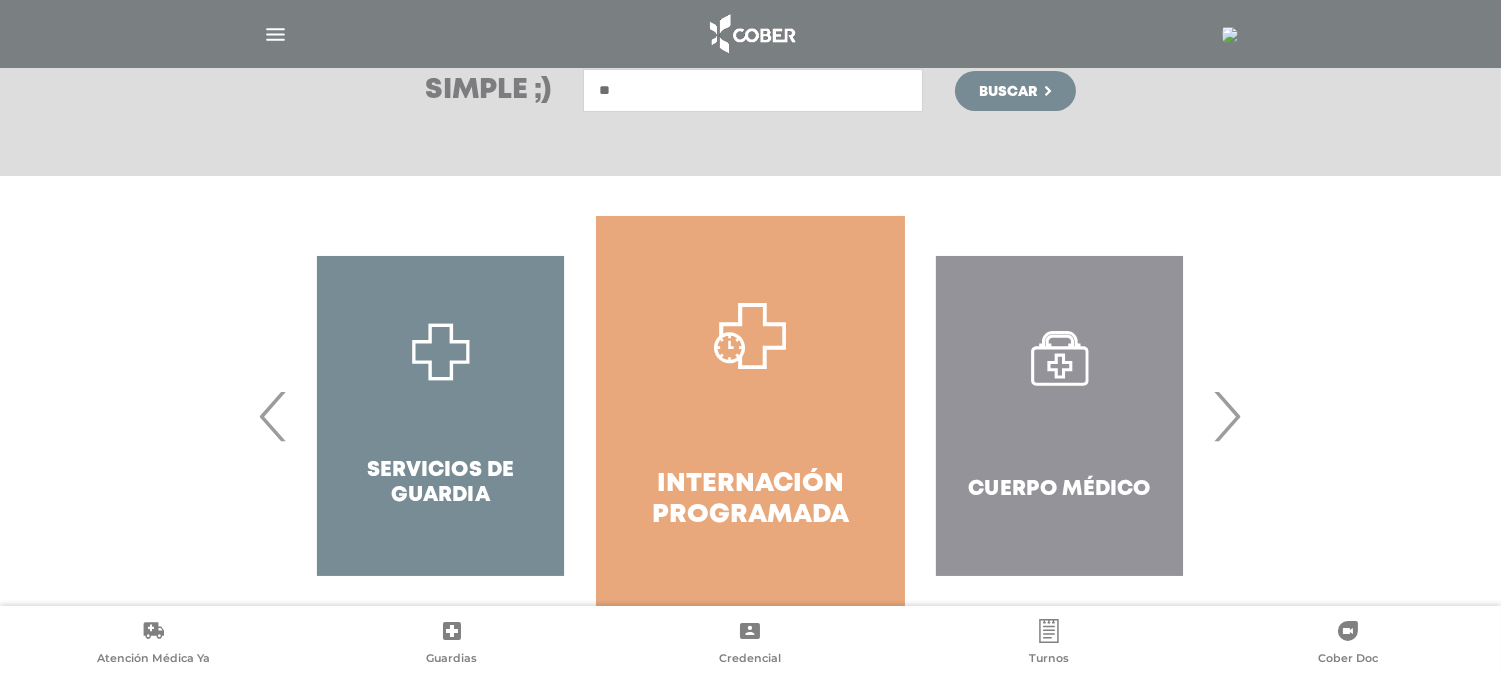click on "›" at bounding box center (1227, 416) 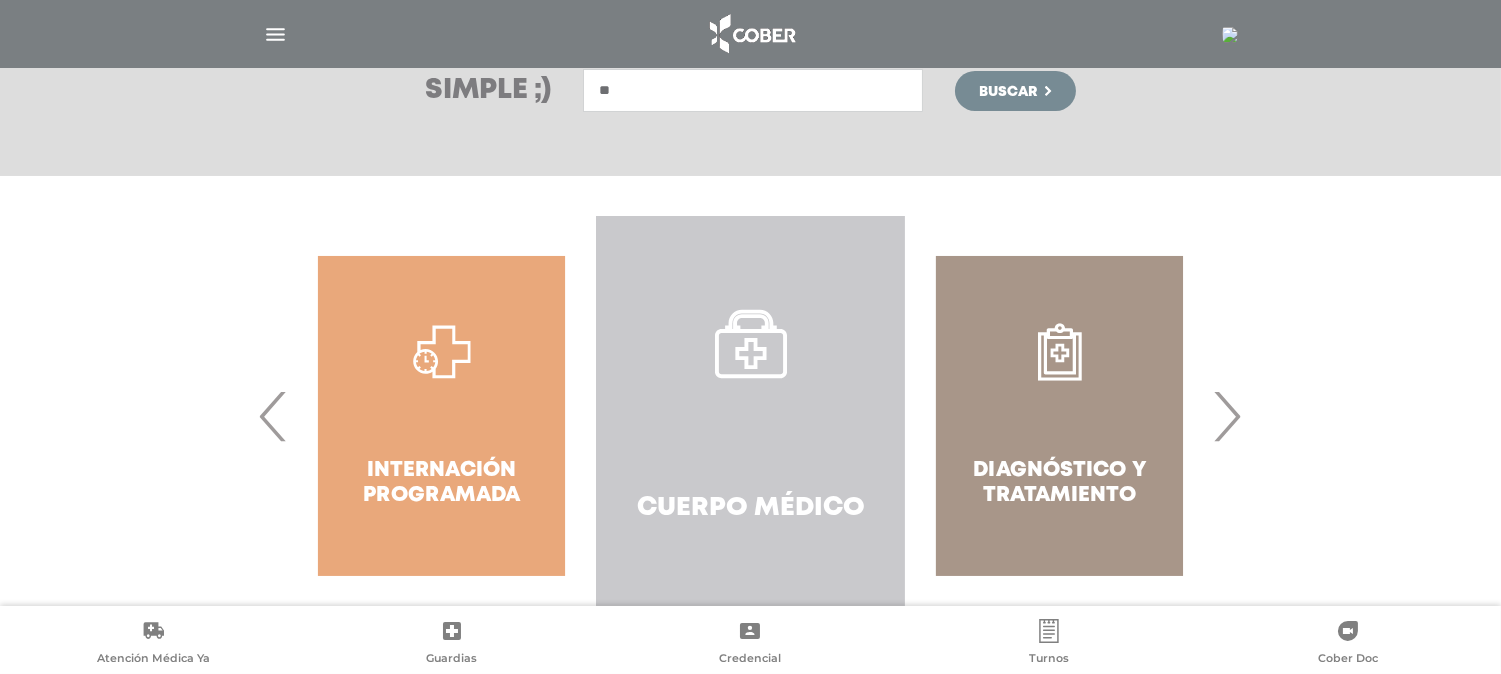 click on "Cuerpo Médico" at bounding box center (750, 416) 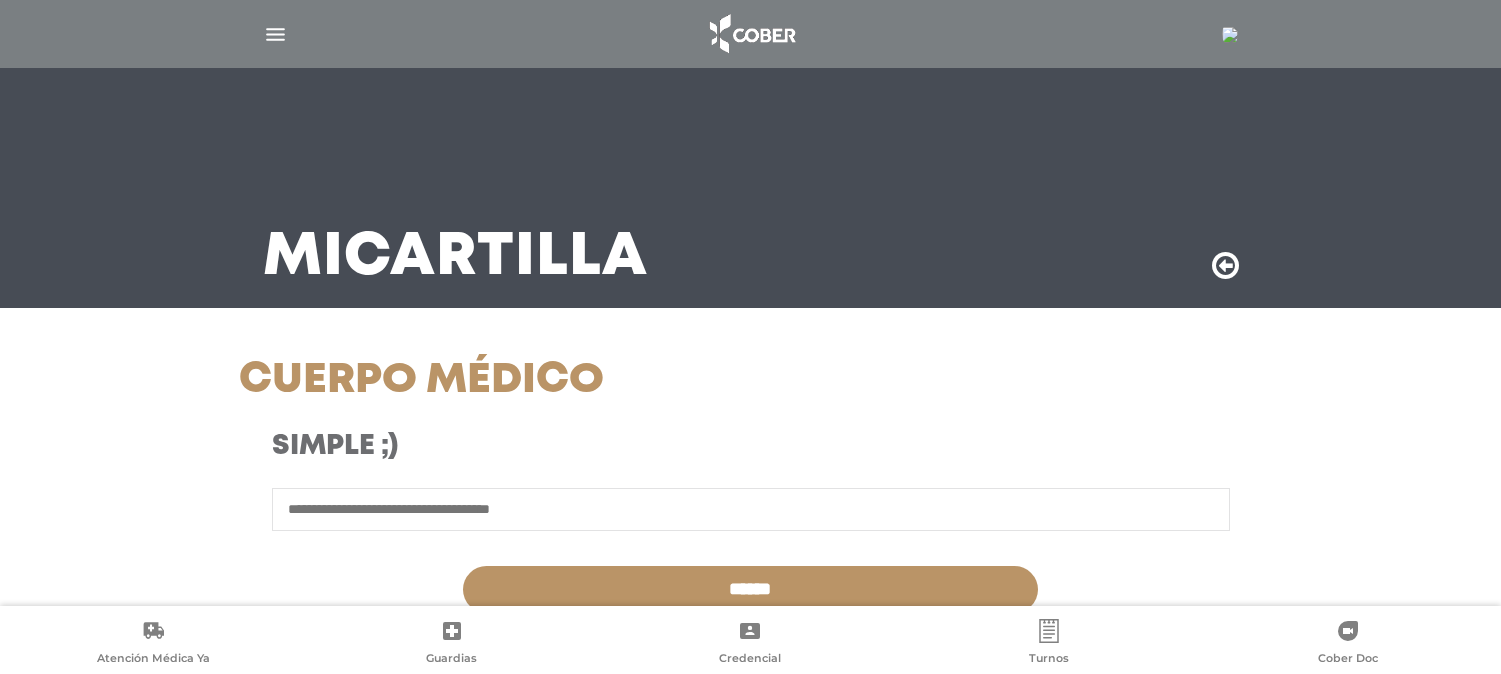 scroll, scrollTop: 0, scrollLeft: 0, axis: both 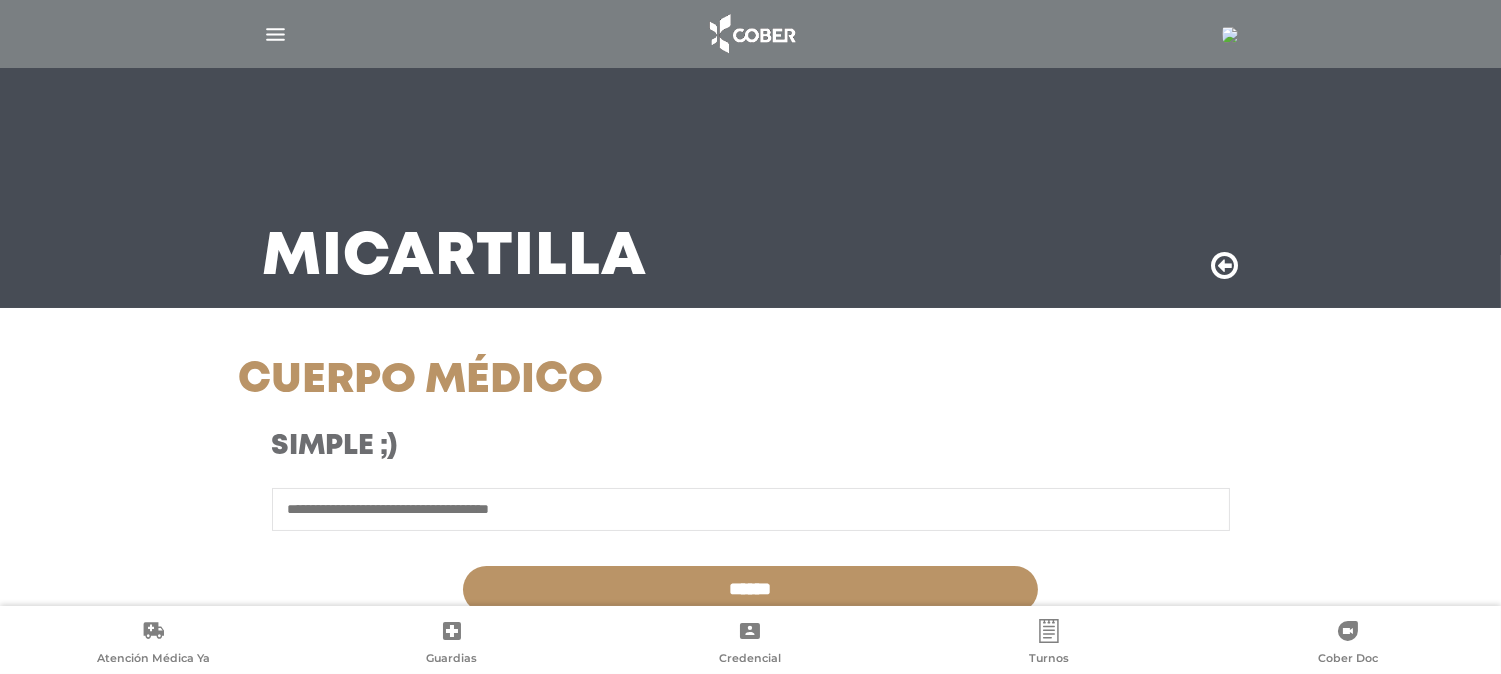 click at bounding box center [751, 509] 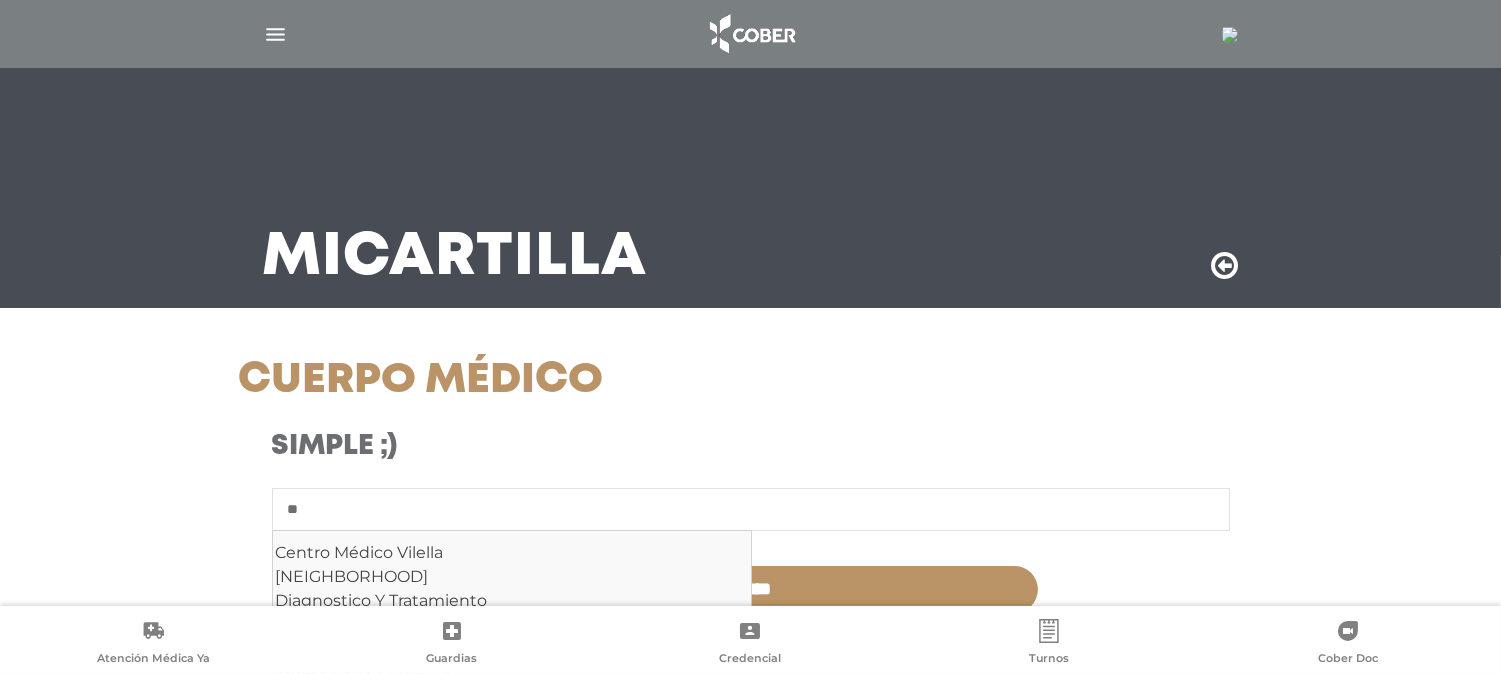 type on "*" 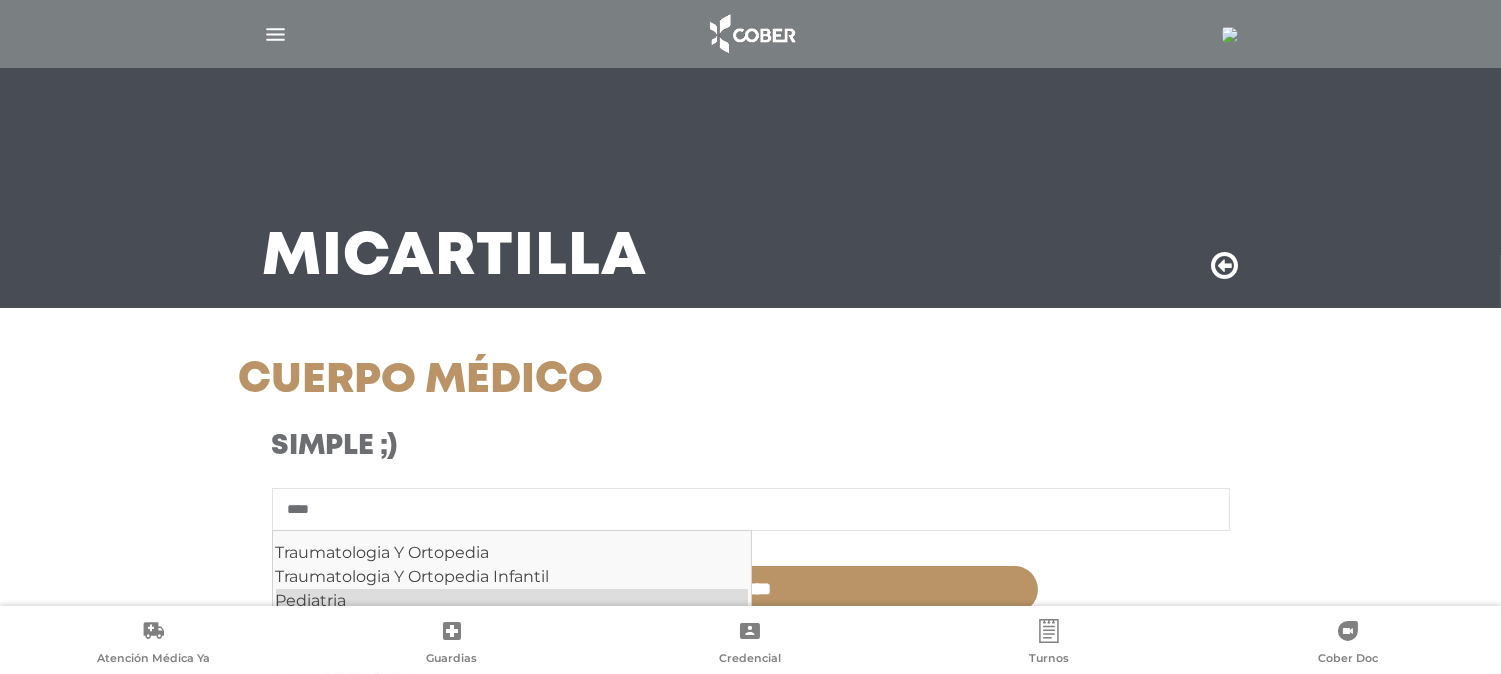 click on "Pediatria" at bounding box center (512, 601) 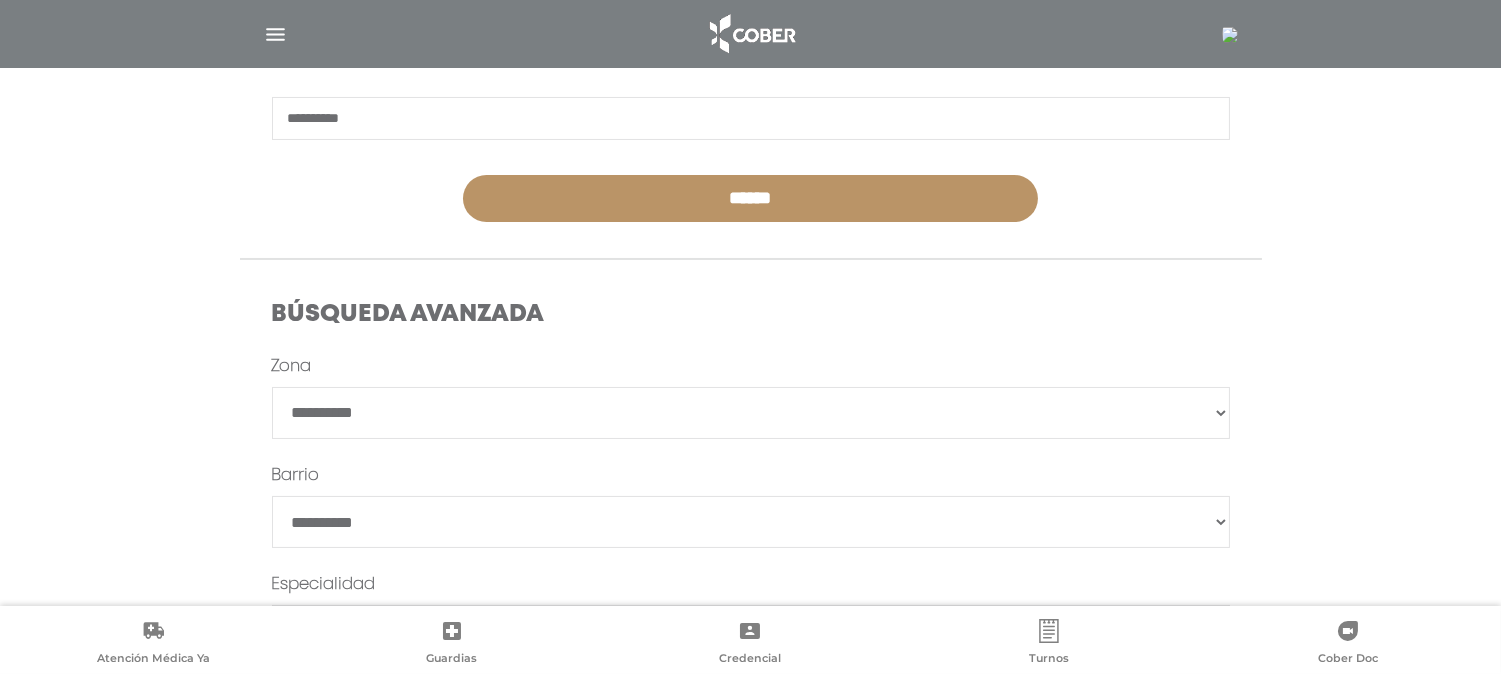 scroll, scrollTop: 0, scrollLeft: 0, axis: both 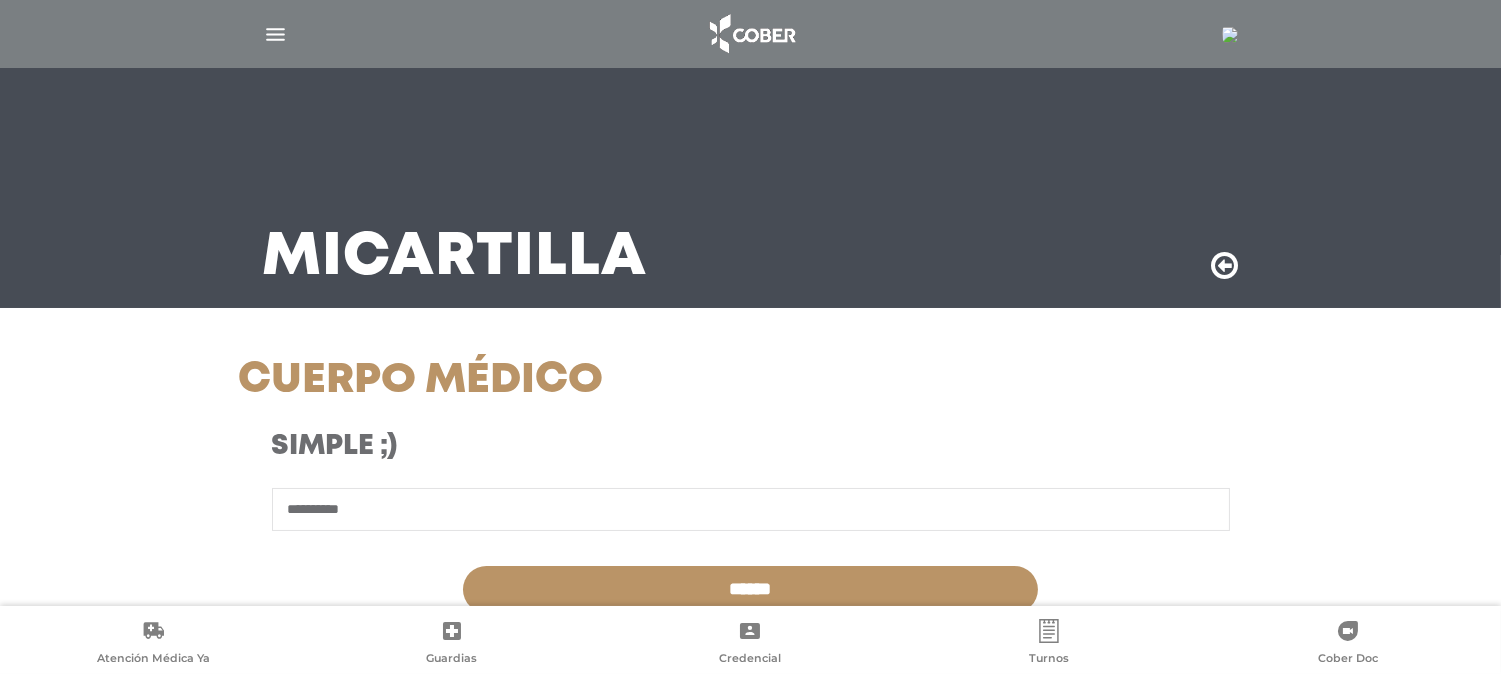 type on "*********" 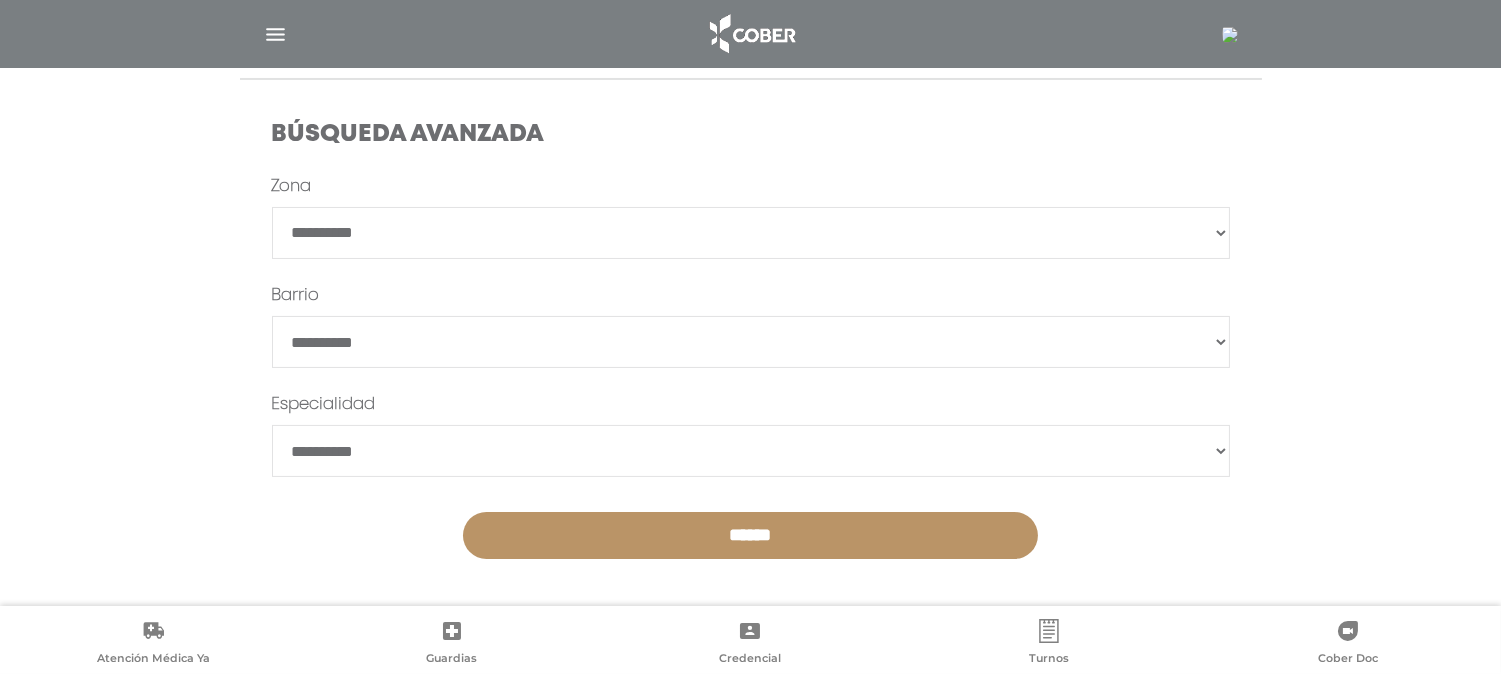 scroll, scrollTop: 574, scrollLeft: 0, axis: vertical 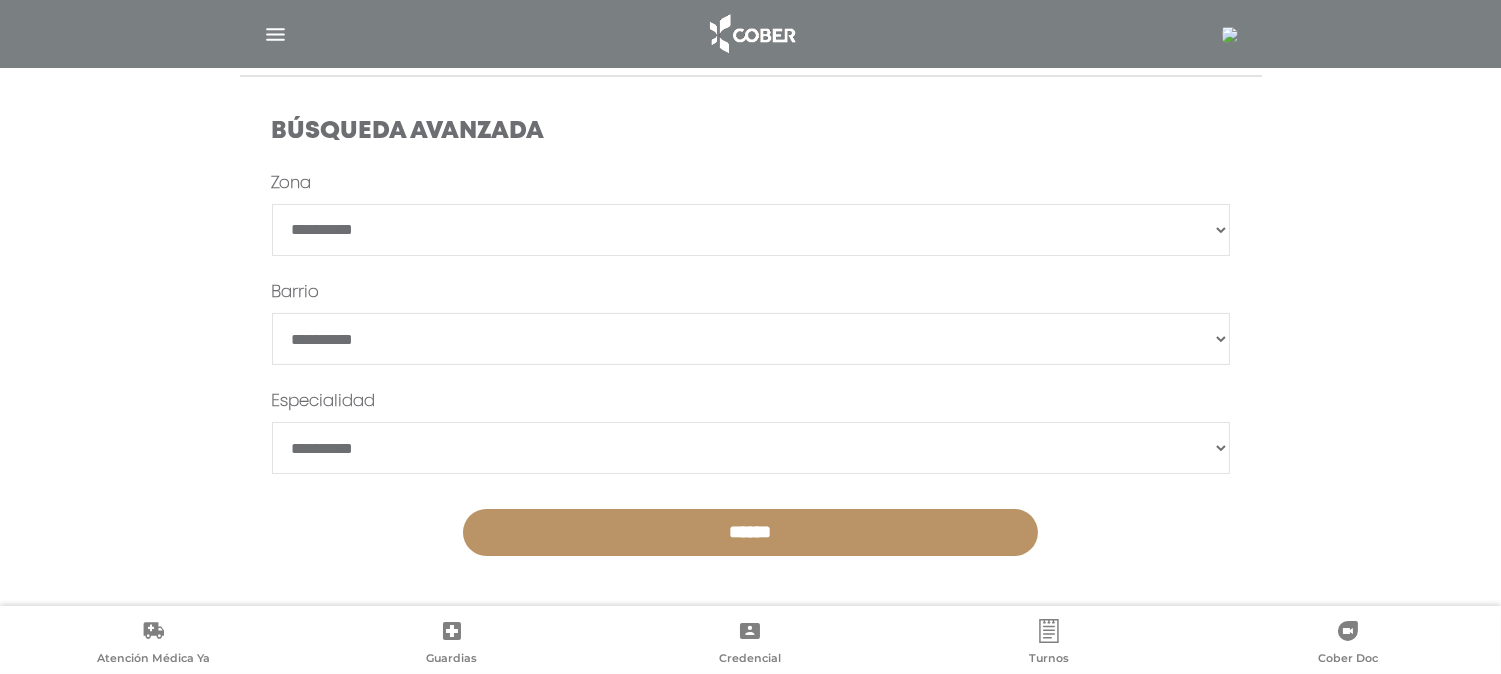 click on "******" at bounding box center (750, 532) 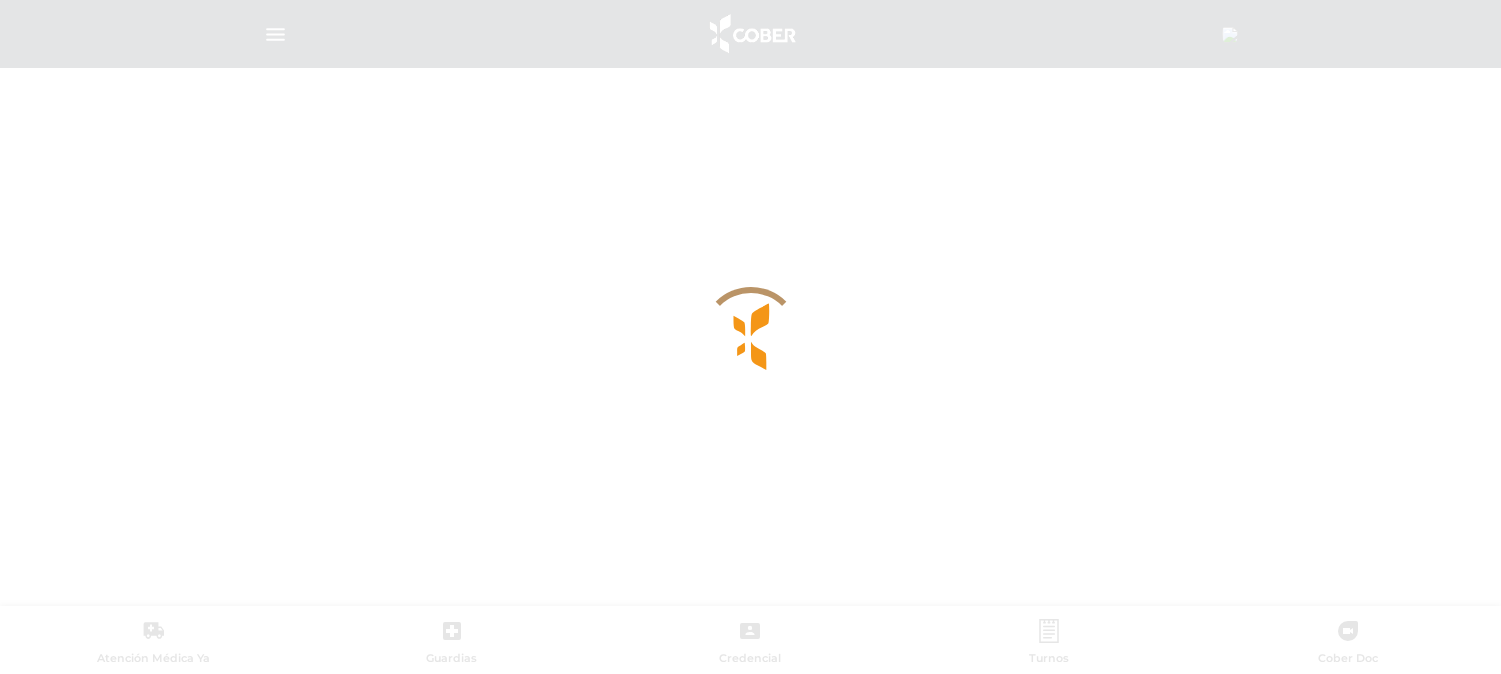 scroll, scrollTop: 0, scrollLeft: 0, axis: both 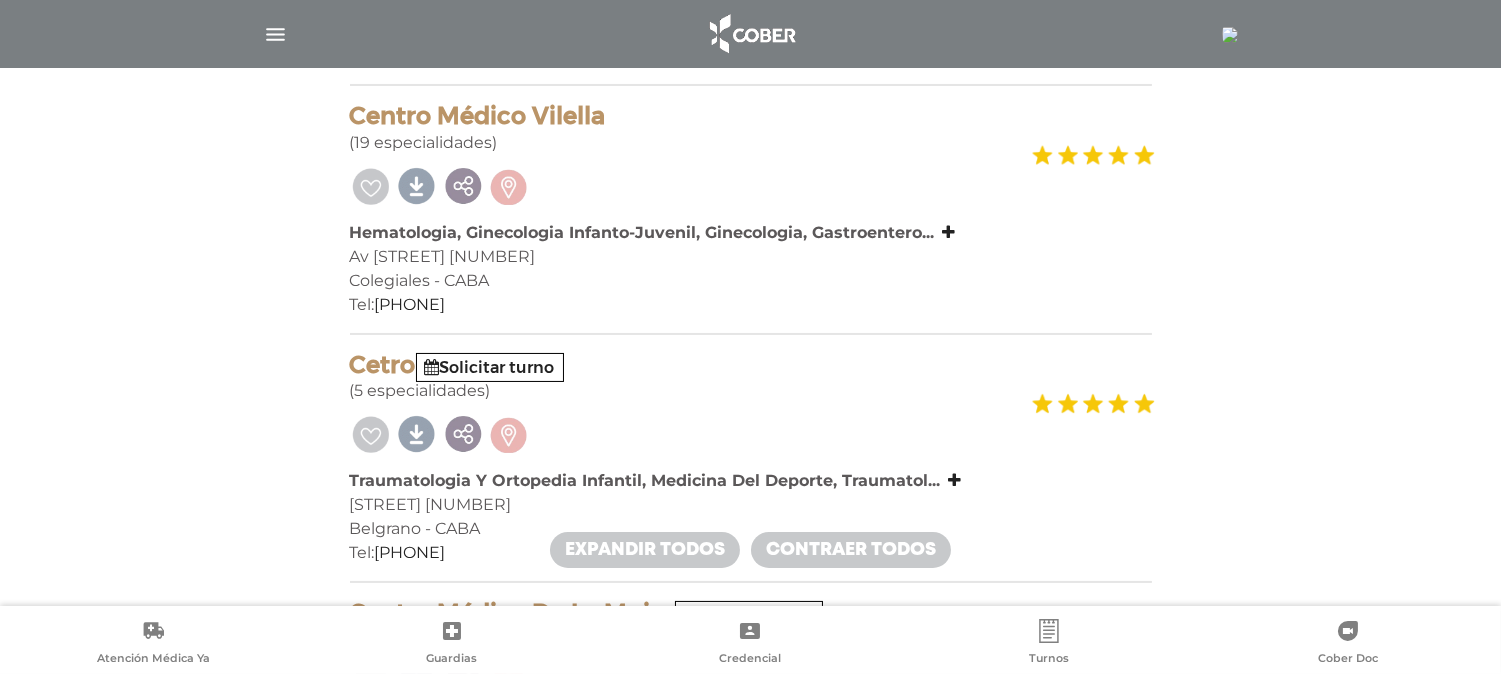click on "Mi  Cartilla
Cuerpo Médico
529 prestadores  encontrados
On Demand!
mostrando 1 a 20
mostrar en mi área
Mostrar en mapa
Demasiados resultados. Refiná la búsqueda para cargar el mapa.
cargando mapa
Centro Médico Vilella
(19 especialidades)
Av Los Incas 3536 											 Colegiales - CABA Tel:" at bounding box center (750, 2937) 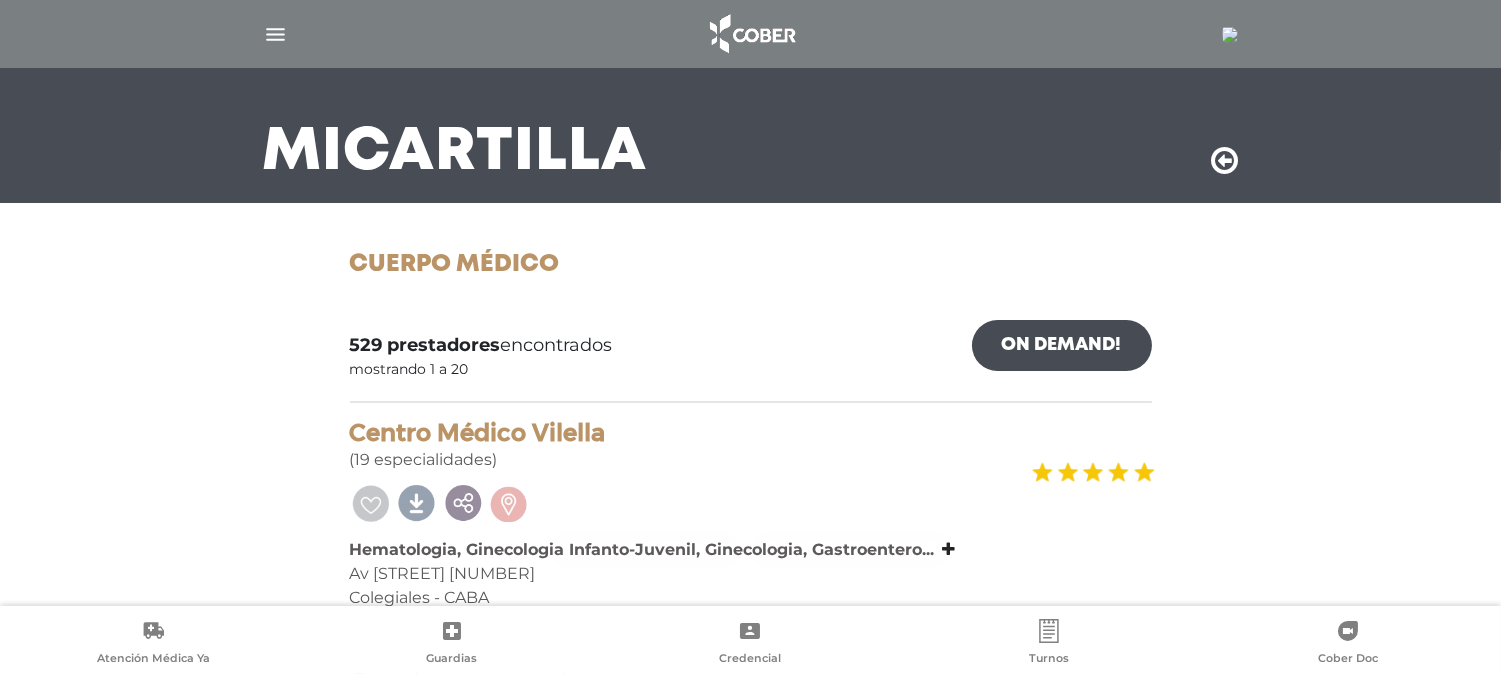 scroll, scrollTop: 82, scrollLeft: 0, axis: vertical 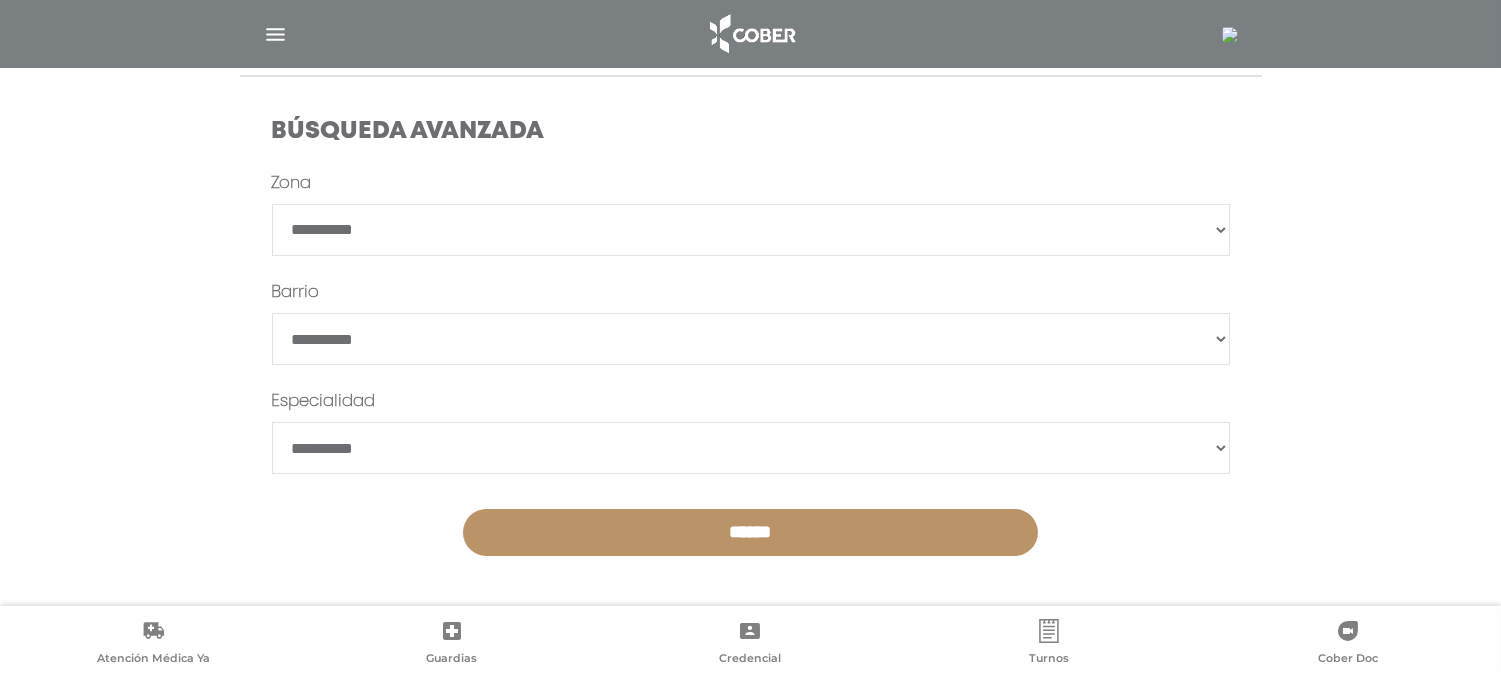 click on "**********" at bounding box center [751, 230] 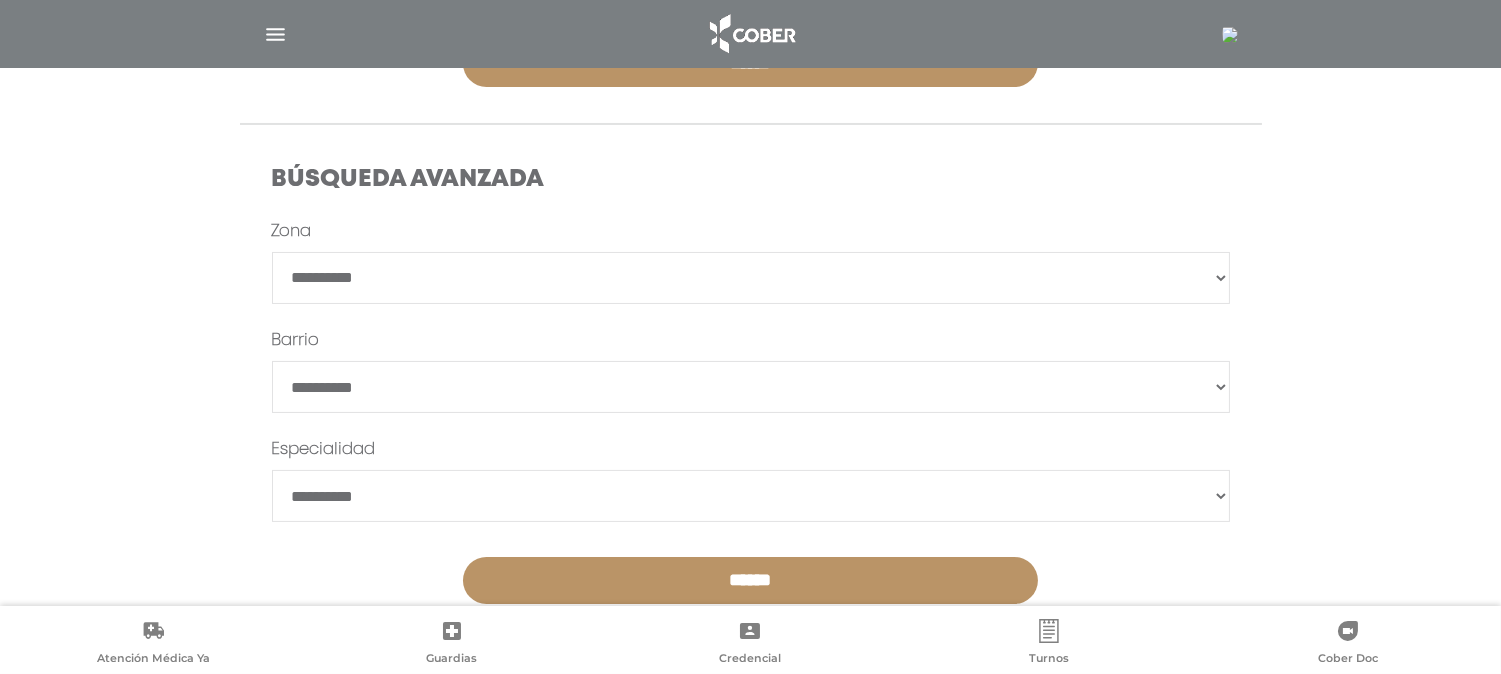 scroll, scrollTop: 522, scrollLeft: 0, axis: vertical 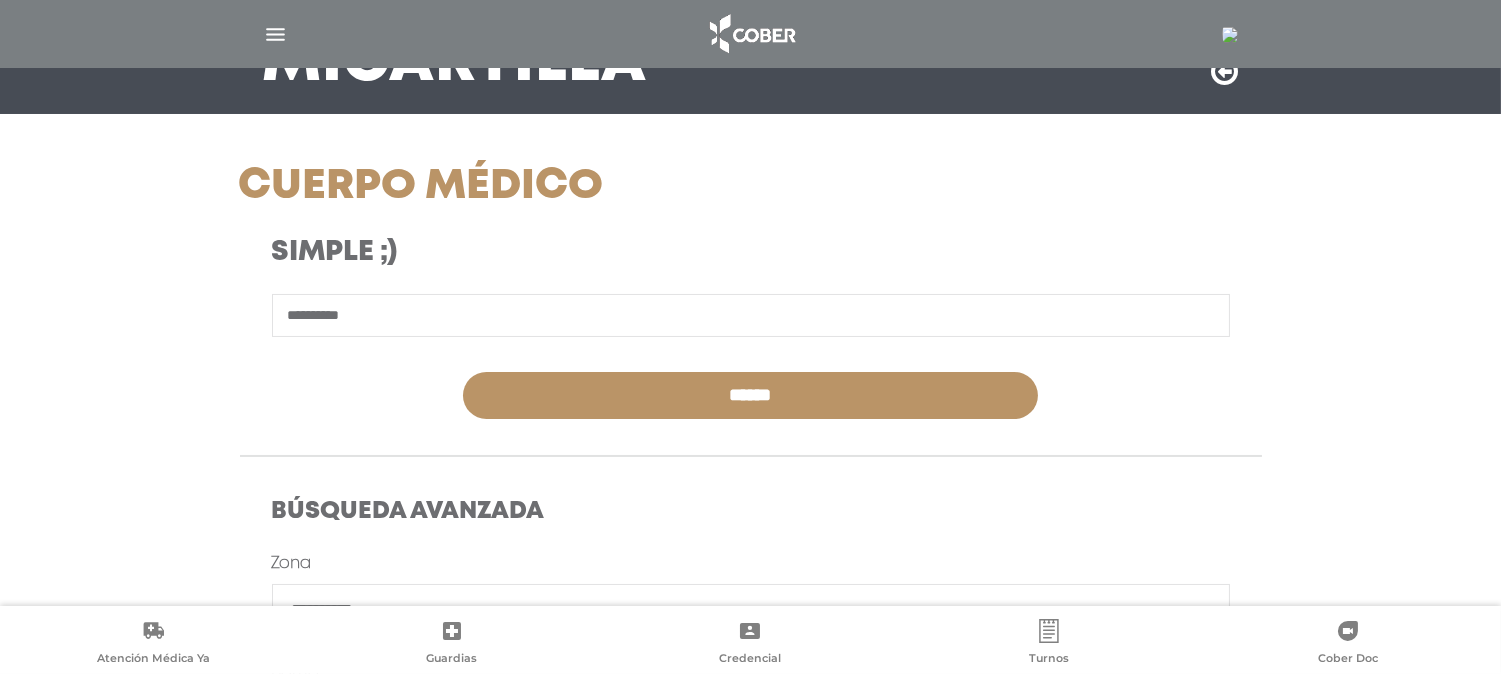 click on "*********" at bounding box center (751, 315) 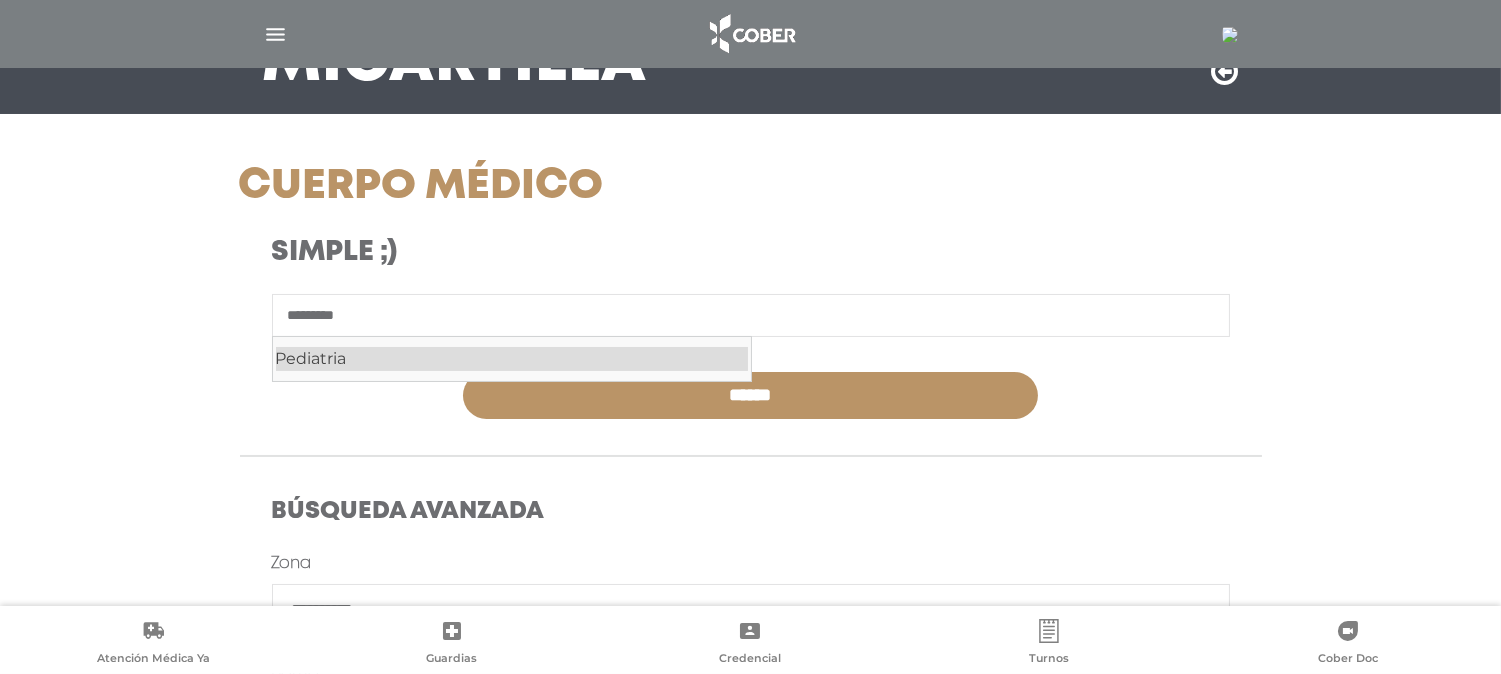 click on "Pediatria" at bounding box center (512, 359) 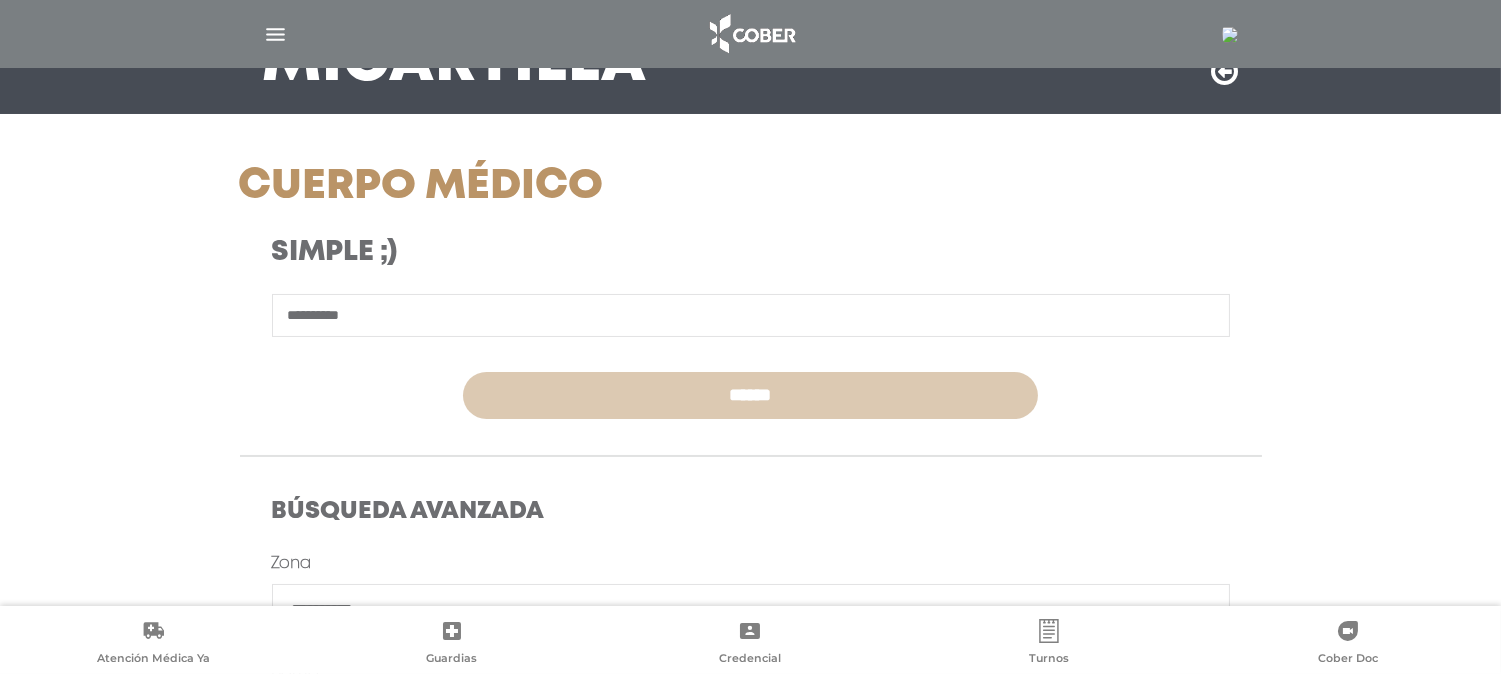 click on "******" at bounding box center [750, 395] 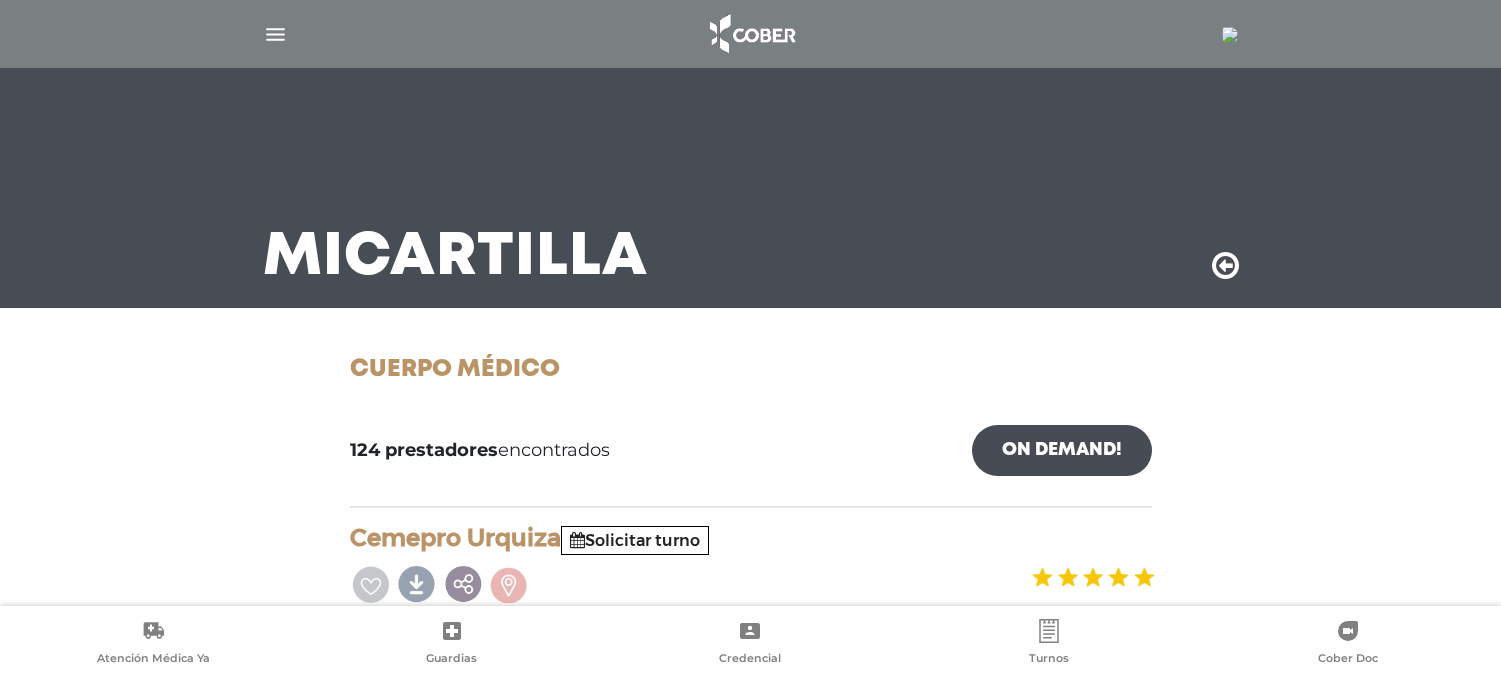 scroll, scrollTop: 0, scrollLeft: 0, axis: both 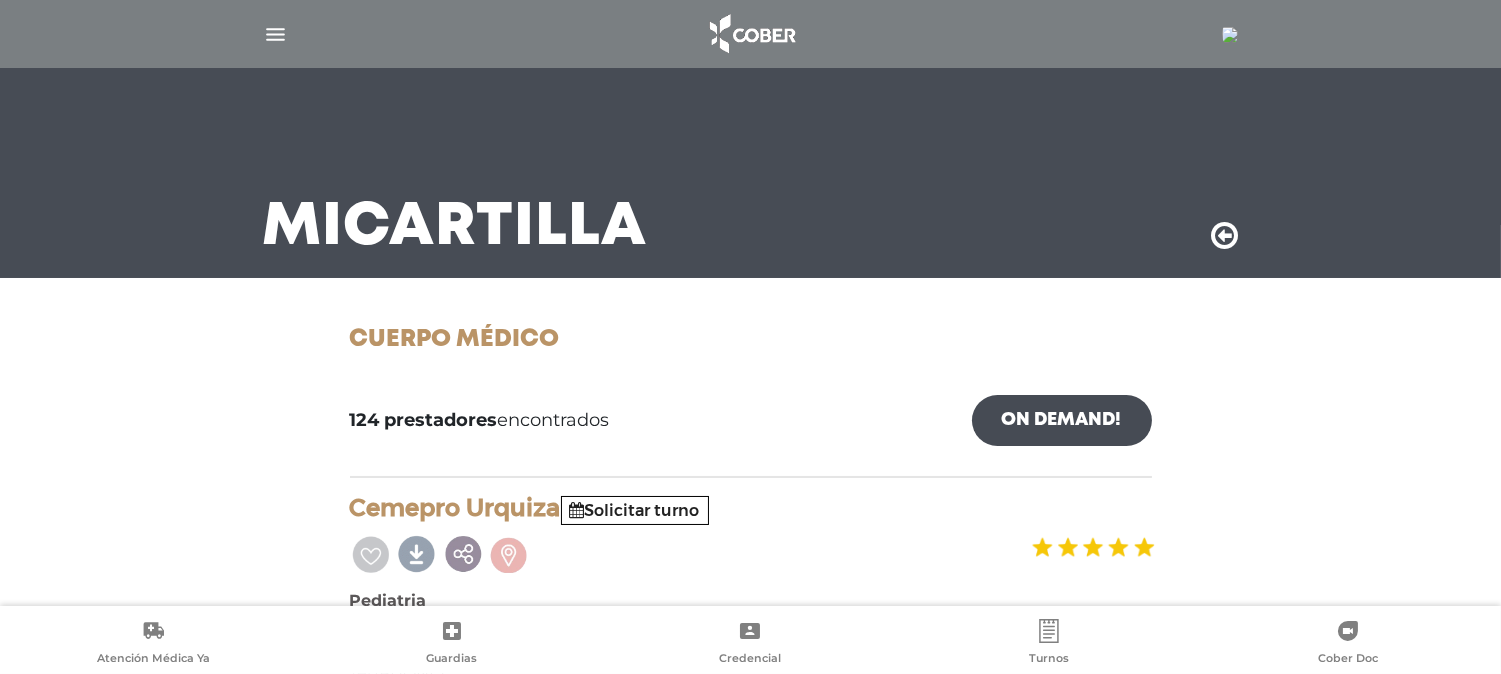 click on "On Demand!" at bounding box center [1062, 420] 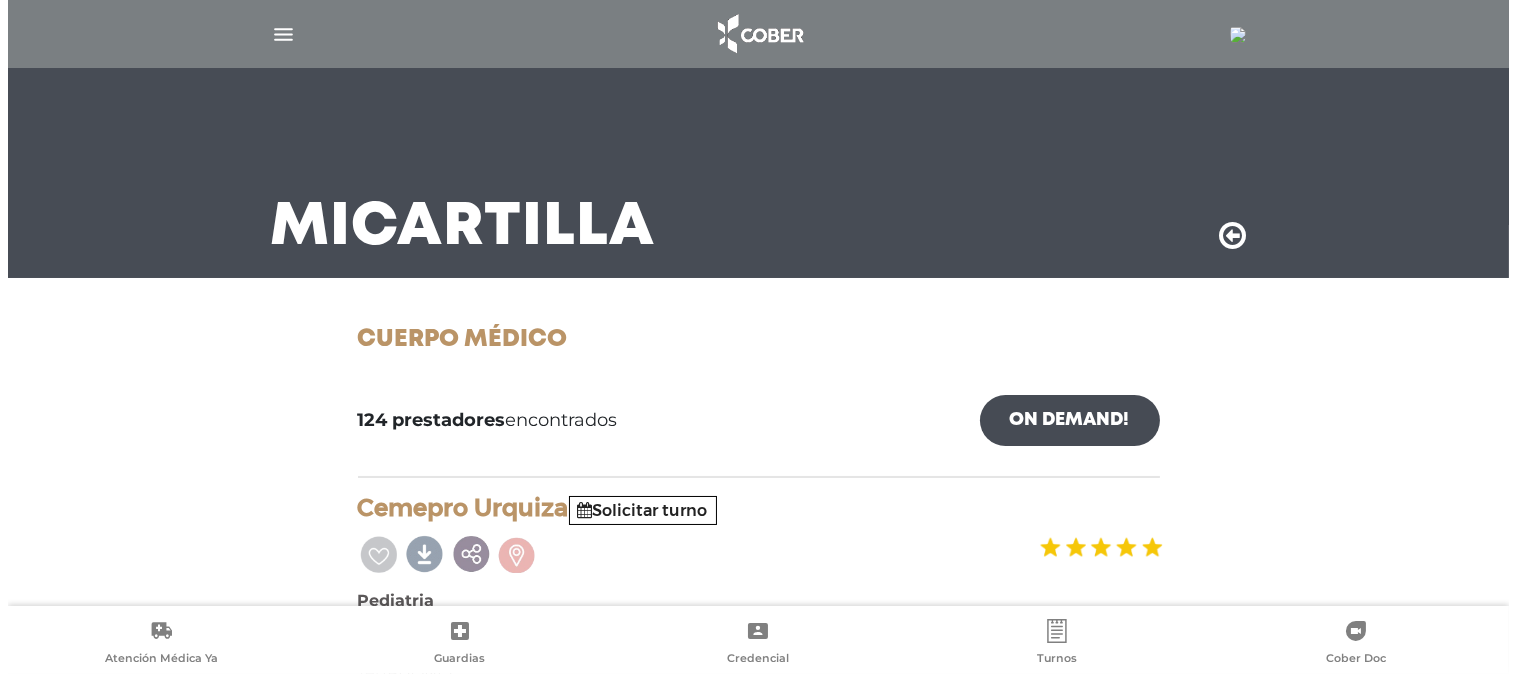 scroll, scrollTop: 0, scrollLeft: 0, axis: both 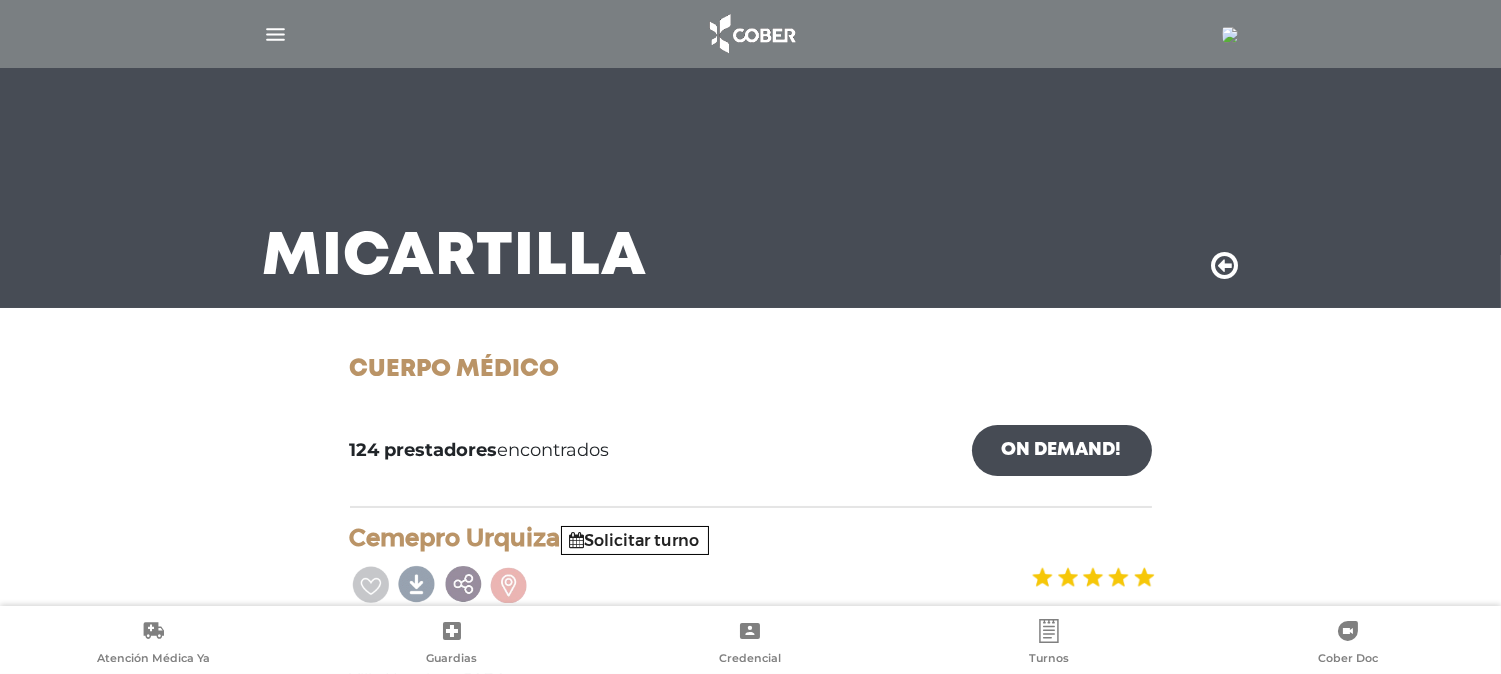 click at bounding box center [275, 34] 